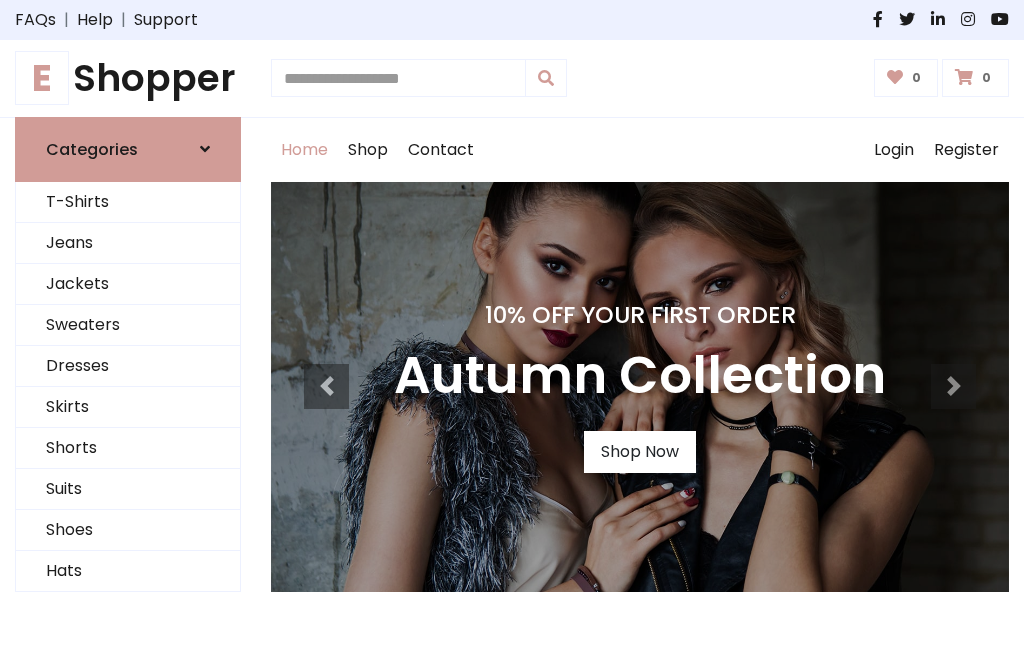 scroll, scrollTop: 0, scrollLeft: 0, axis: both 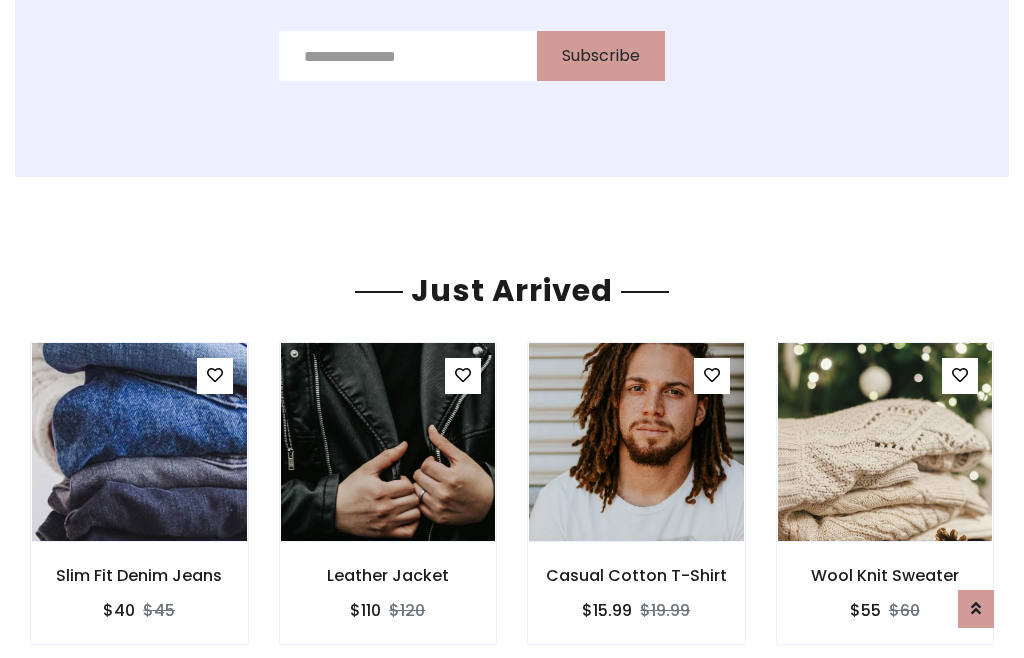 click on "Bermuda Shorts
$22
$25" at bounding box center (640, -428) 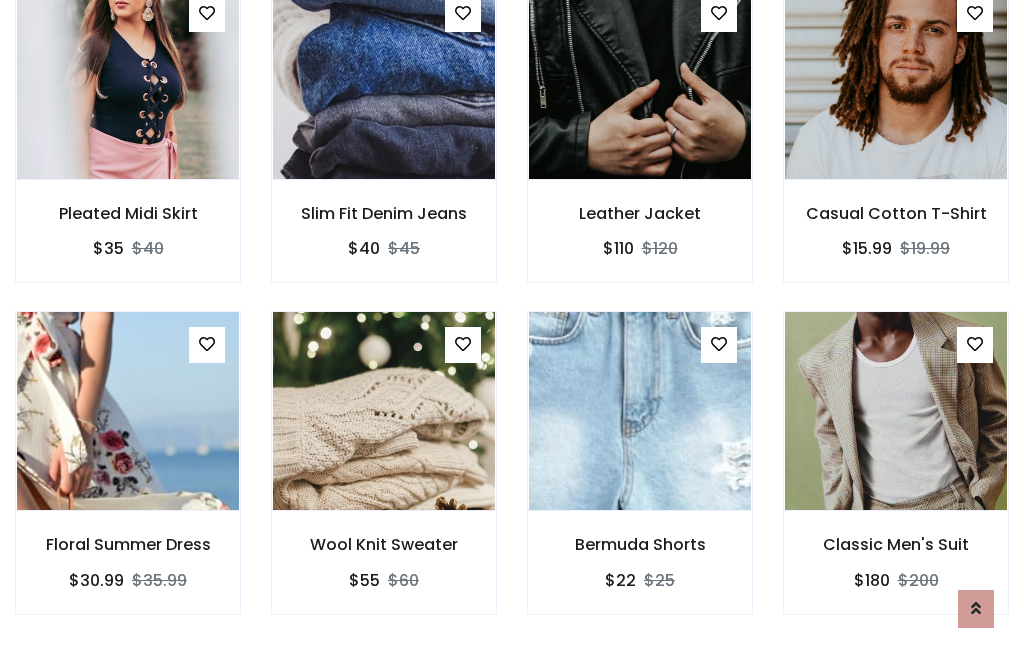 click on "Bermuda Shorts
$22
$25" at bounding box center (640, 476) 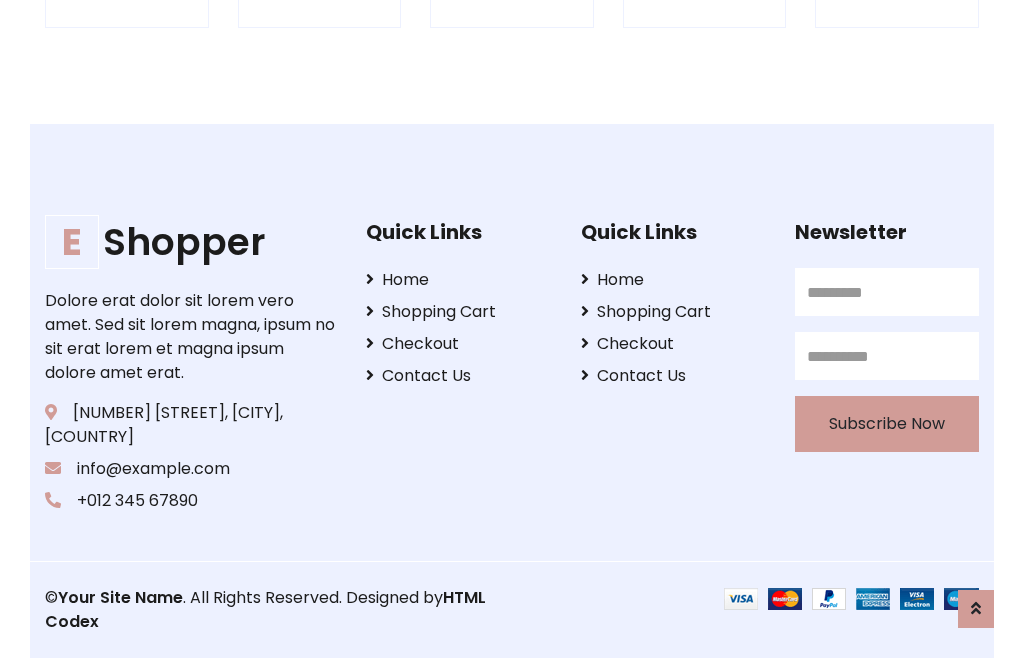scroll, scrollTop: 3807, scrollLeft: 0, axis: vertical 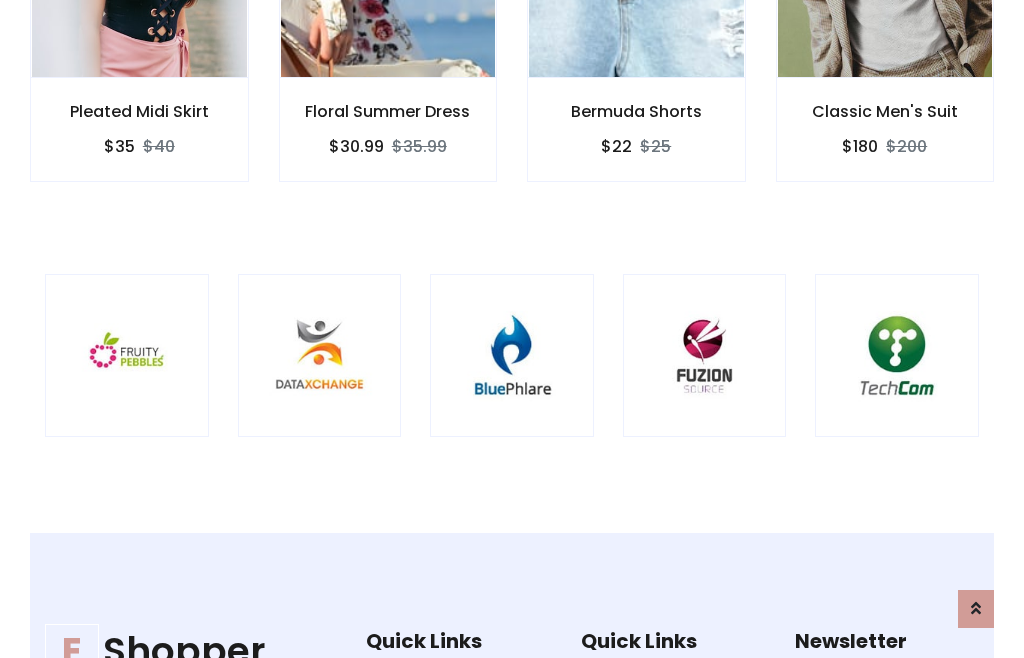 click at bounding box center (512, 356) 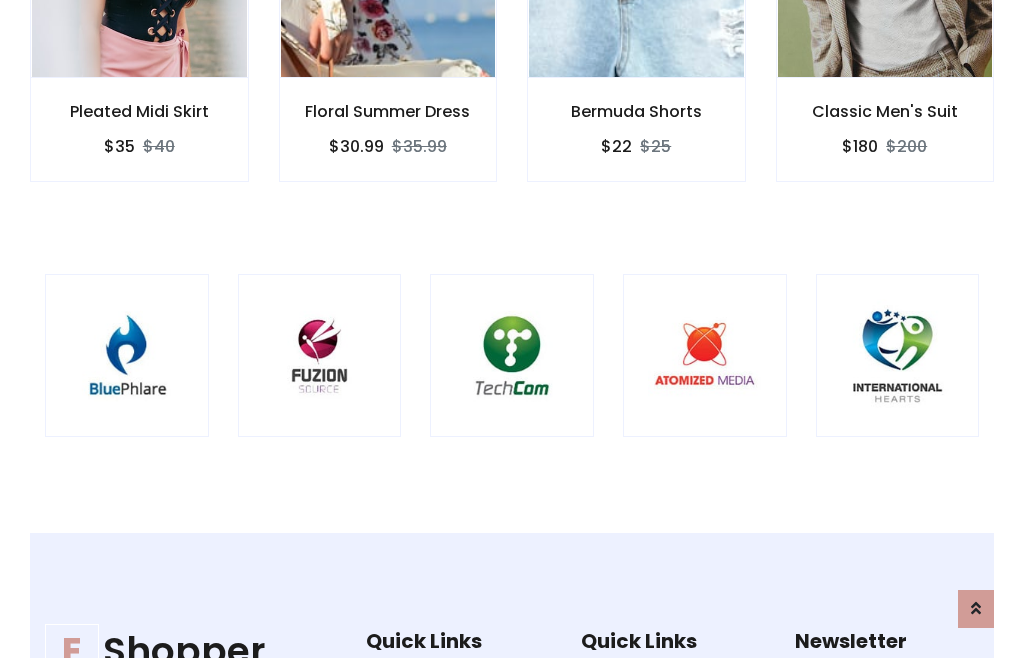 click at bounding box center (512, 356) 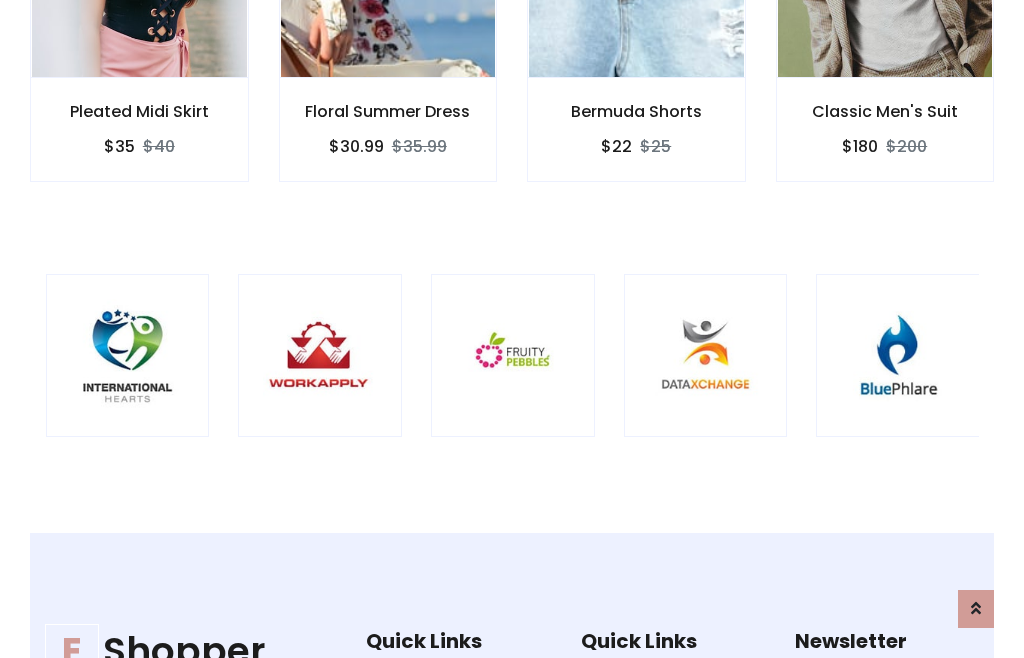 click at bounding box center [513, 356] 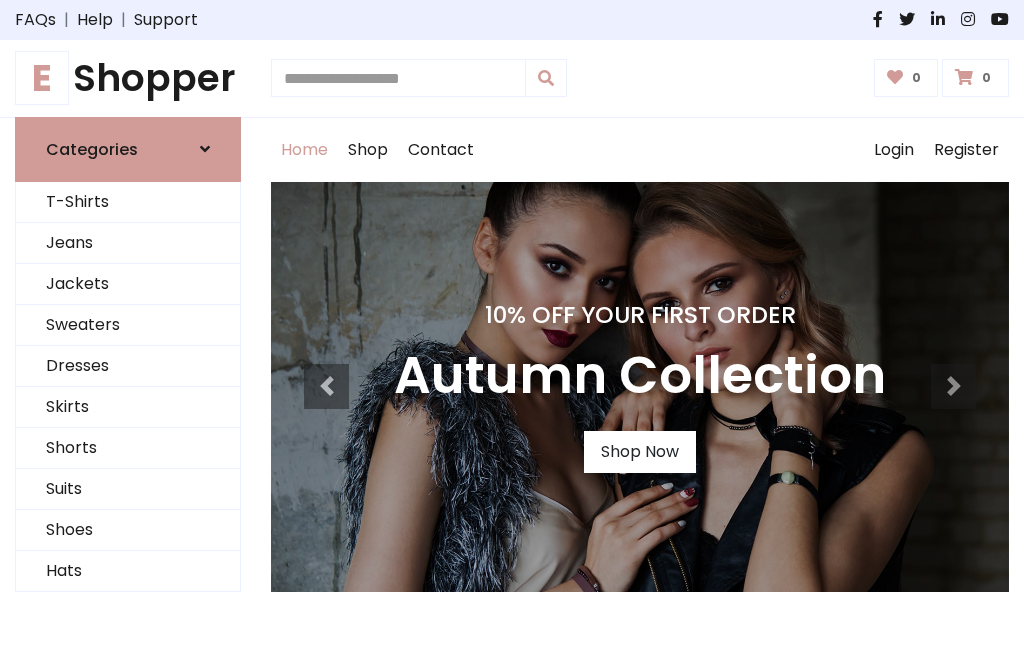 scroll, scrollTop: 0, scrollLeft: 0, axis: both 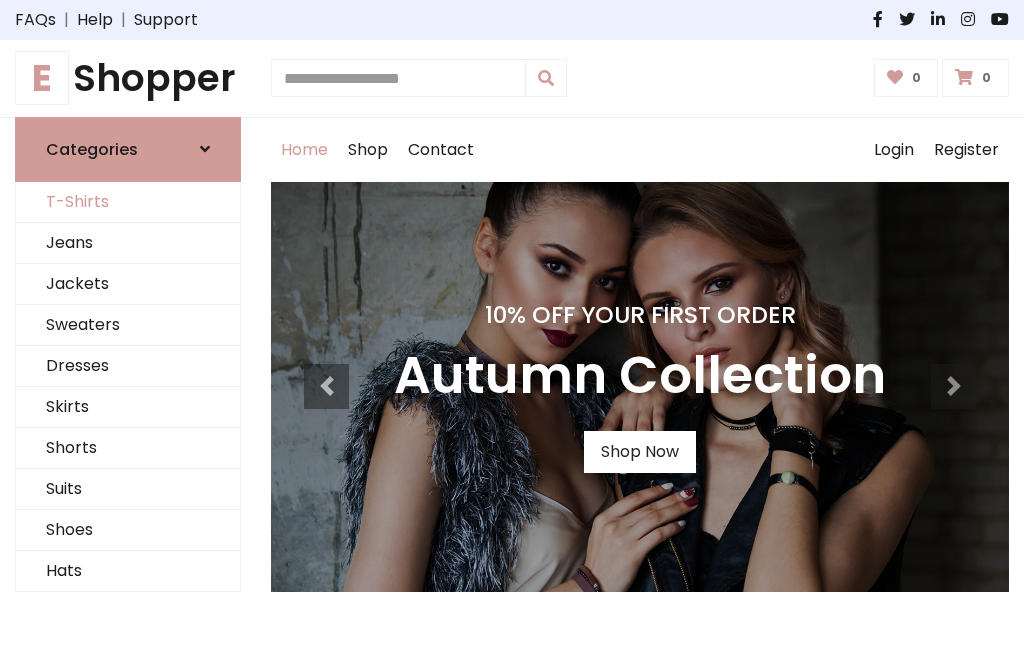 click on "T-Shirts" at bounding box center (128, 202) 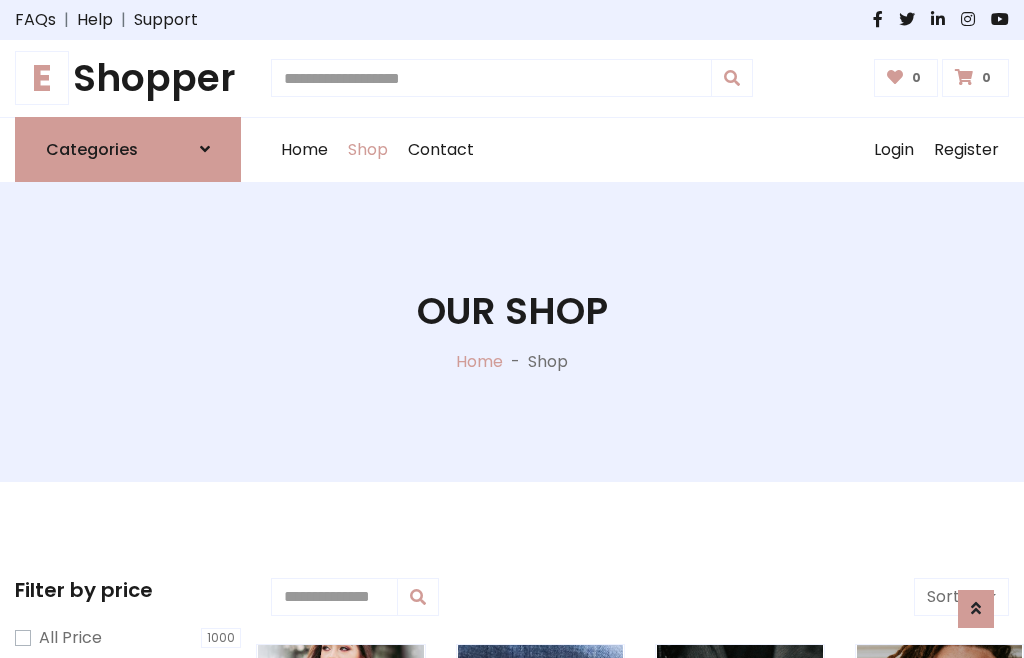 scroll, scrollTop: 802, scrollLeft: 0, axis: vertical 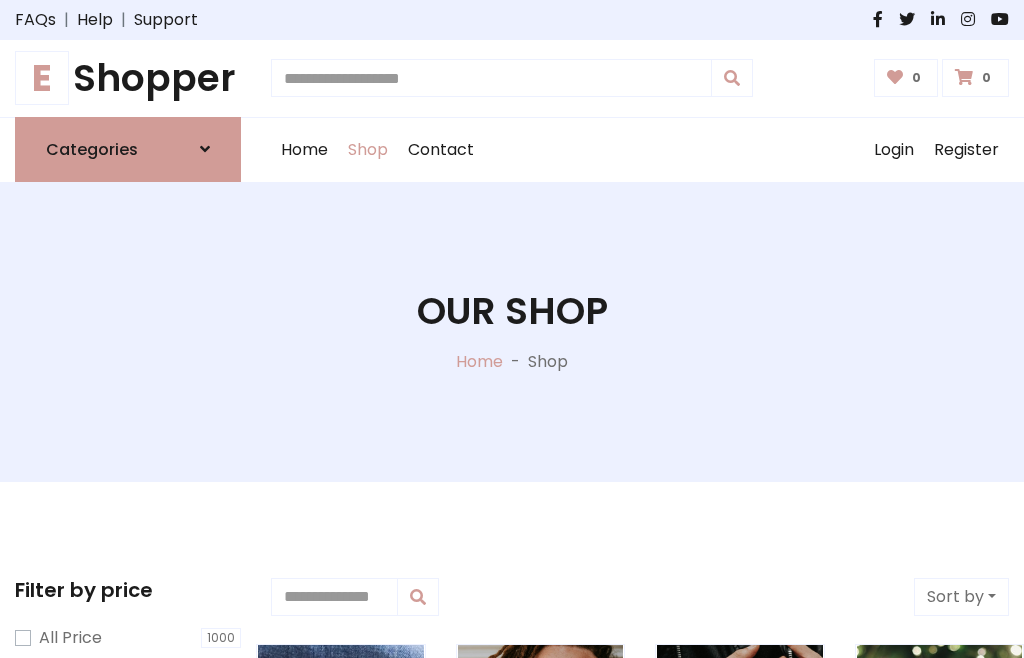 click on "E Shopper" at bounding box center [128, 78] 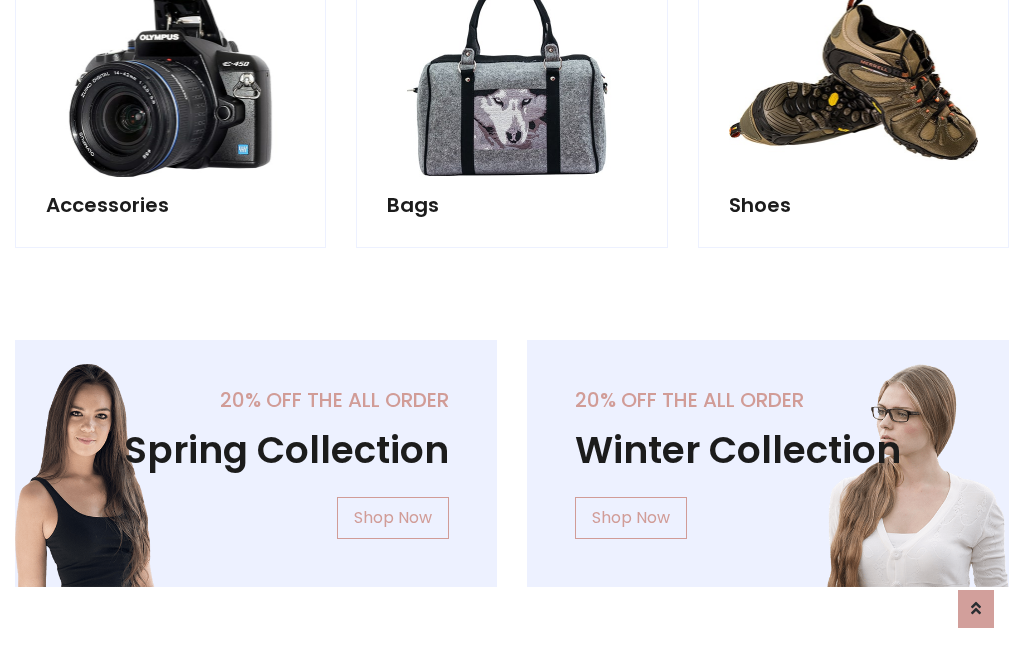 scroll, scrollTop: 1943, scrollLeft: 0, axis: vertical 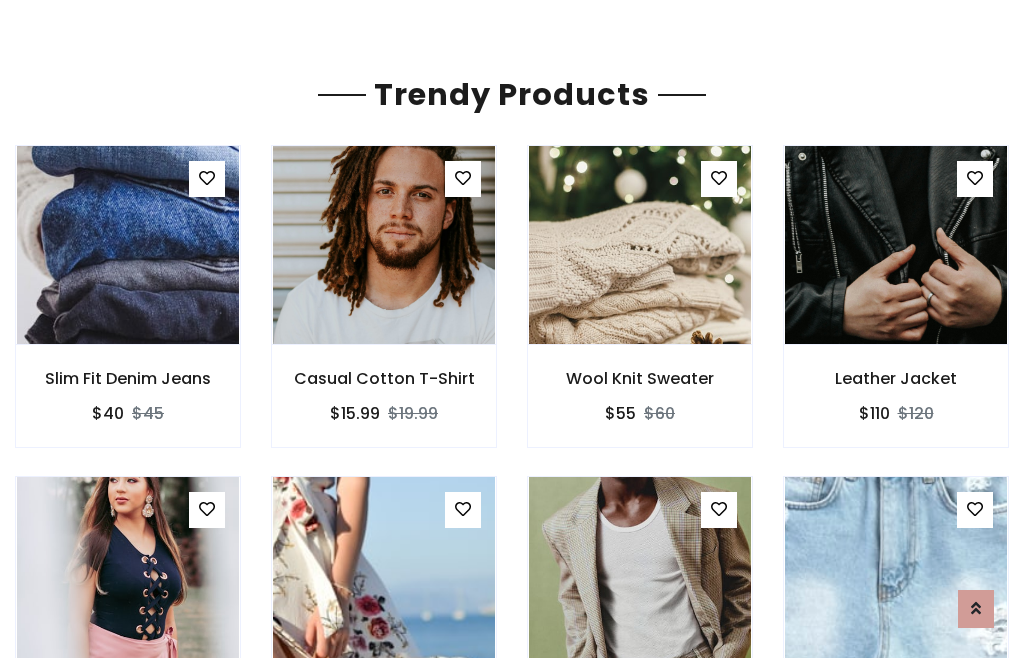 click on "Shop" at bounding box center (368, -1793) 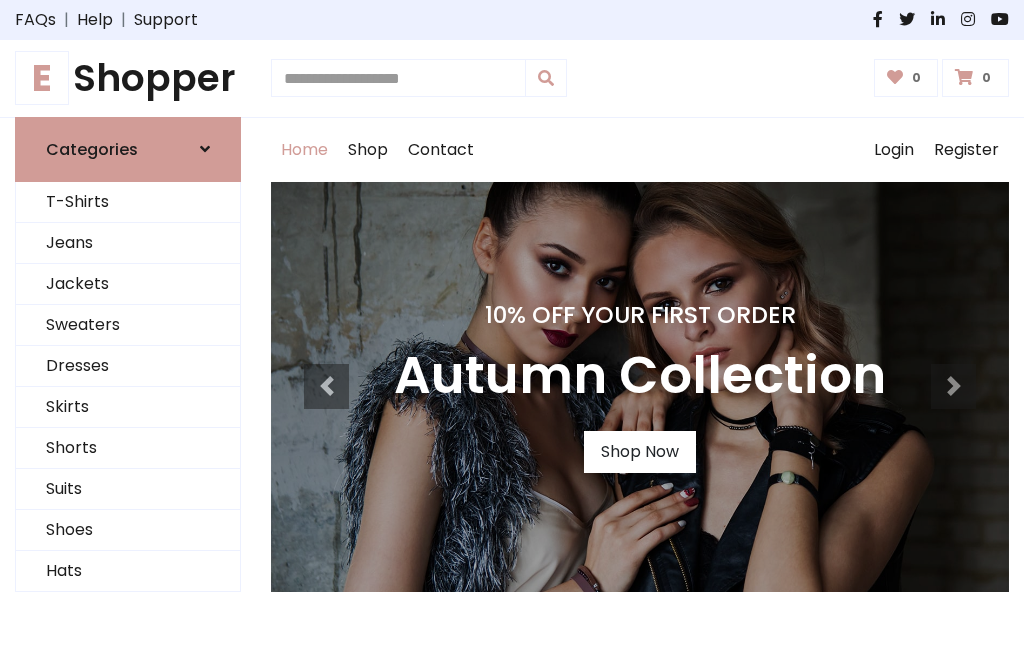 scroll, scrollTop: 656, scrollLeft: 0, axis: vertical 